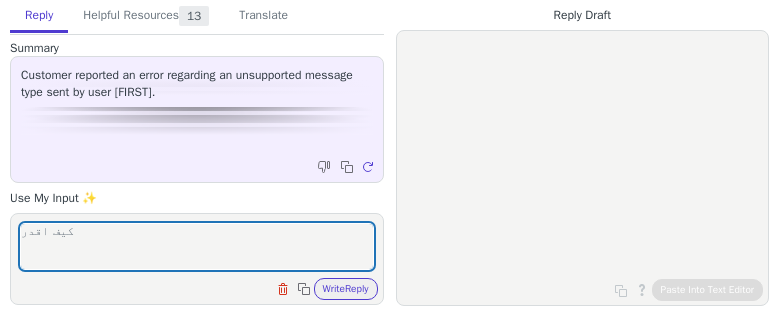 scroll, scrollTop: 0, scrollLeft: 0, axis: both 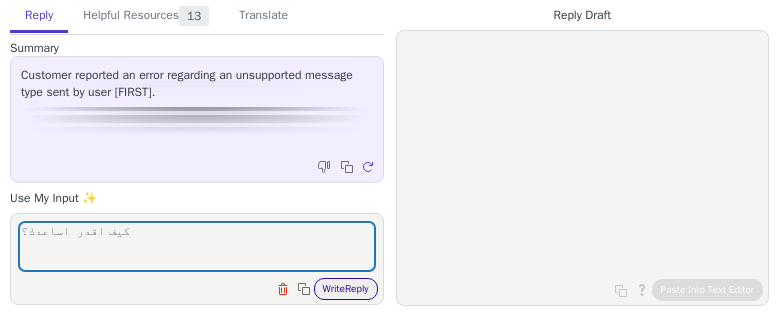 type on "كيف اقدر  اساعدك؟" 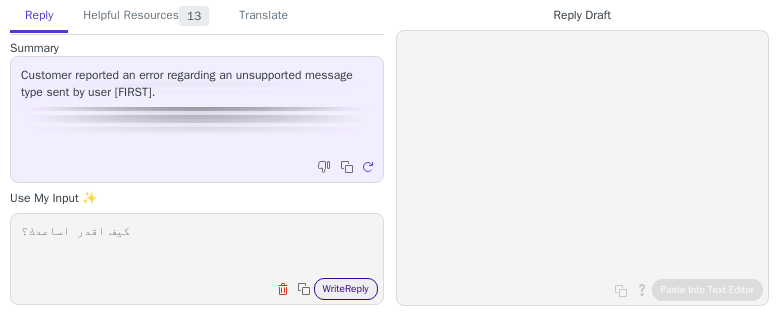 click on "Write  Reply" at bounding box center (346, 289) 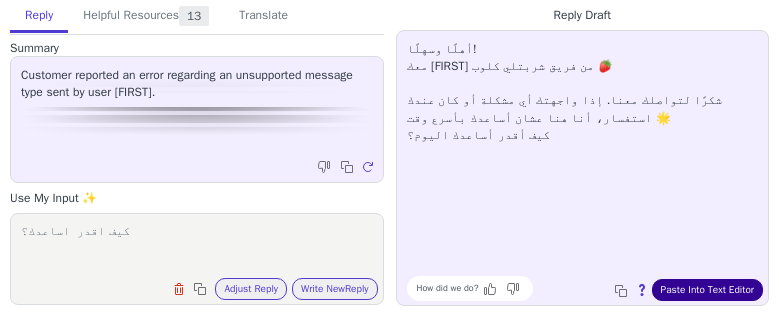 click on "Paste Into Text Editor" at bounding box center (707, 290) 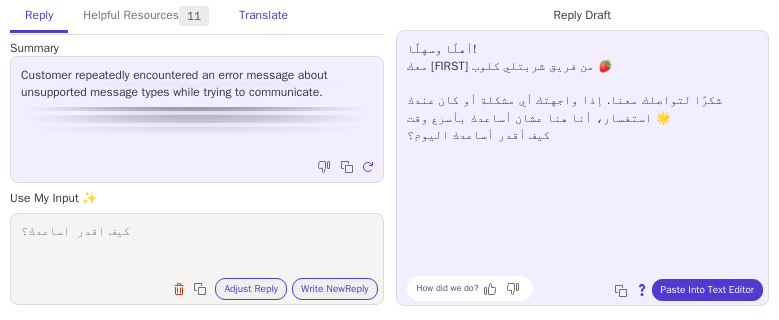 click on "Translate" at bounding box center [263, 16] 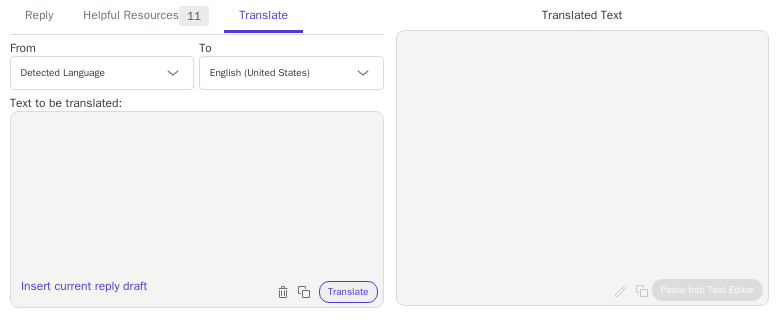 click at bounding box center [197, 197] 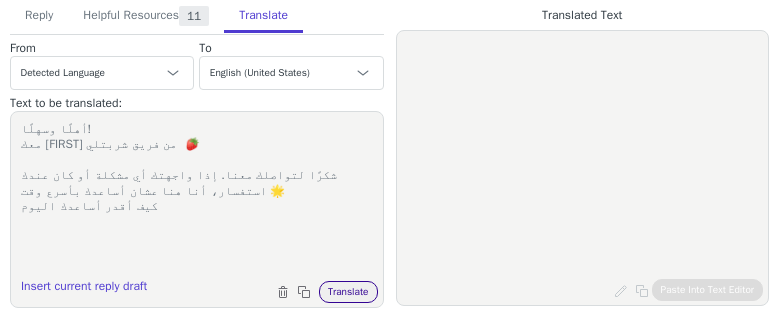 type on "أهلًا وسهلًا!
معك شيماء من فريق شربتلي  🍓
شكرًا لتواصلك معنا. إذا واجهتك أي مشكلة أو كان عندك استفسار، أنا هنا عشان أساعدك بأسرع وقت 🌟
كيف أقدر أساعدك اليوم" 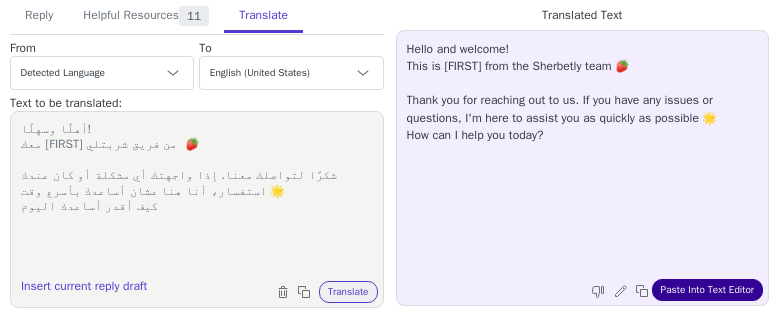 click on "Paste Into Text Editor" at bounding box center (707, 290) 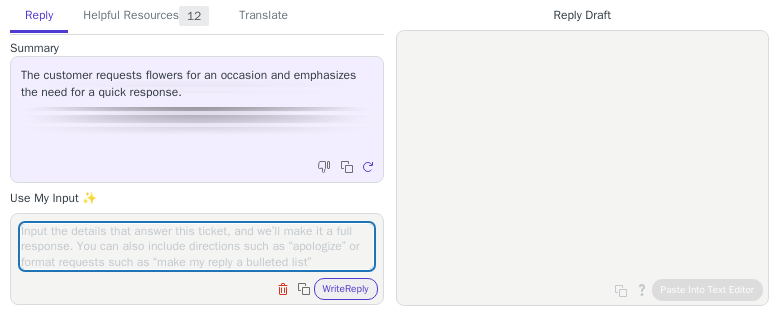 scroll, scrollTop: 0, scrollLeft: 0, axis: both 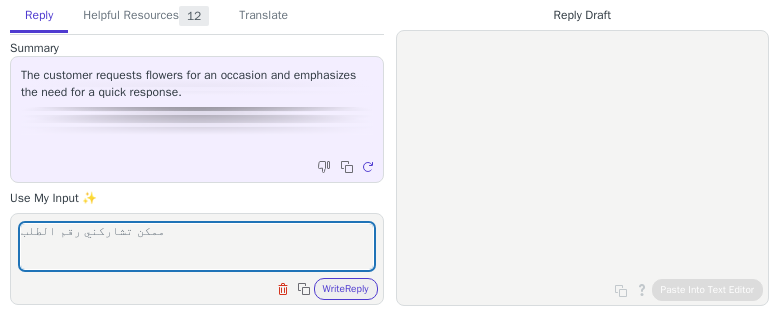 drag, startPoint x: 47, startPoint y: 231, endPoint x: 29, endPoint y: 229, distance: 18.110771 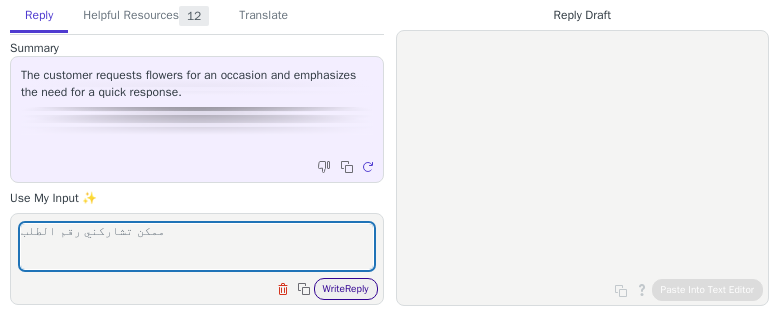 type on "ممكن تشاركني رقم اطلبب" 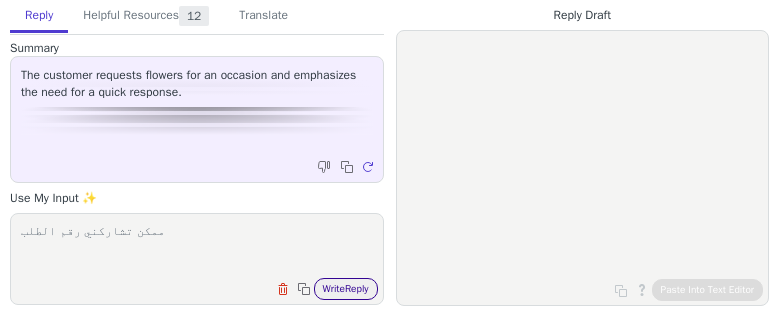 click on "Write  Reply" at bounding box center (346, 289) 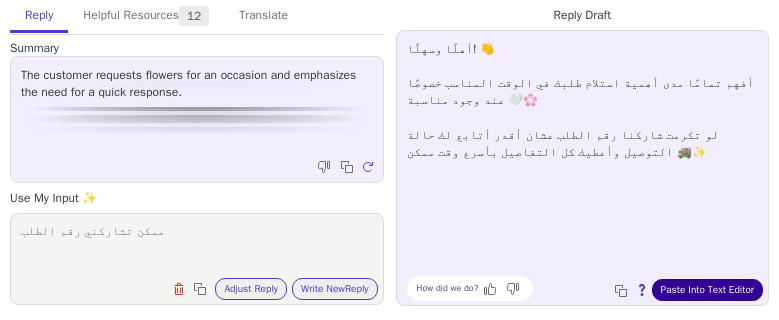 click on "Paste Into Text Editor" at bounding box center (707, 290) 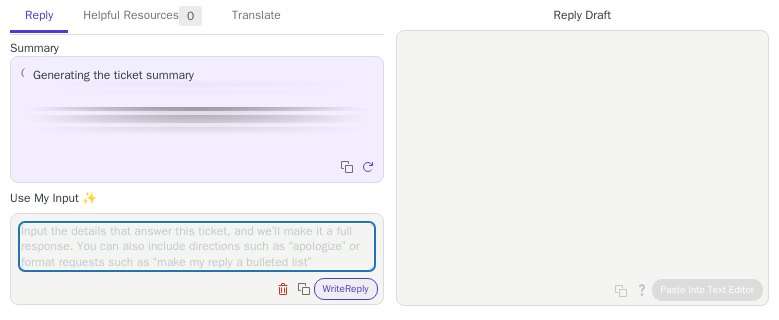 scroll, scrollTop: 0, scrollLeft: 0, axis: both 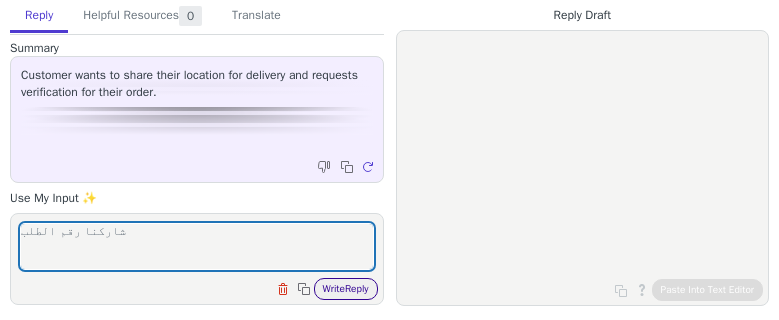 type on "شاركنا رقم الطلب" 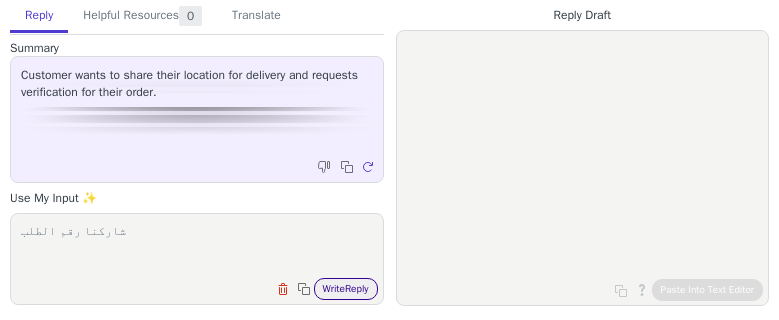 click on "Write  Reply" at bounding box center [346, 289] 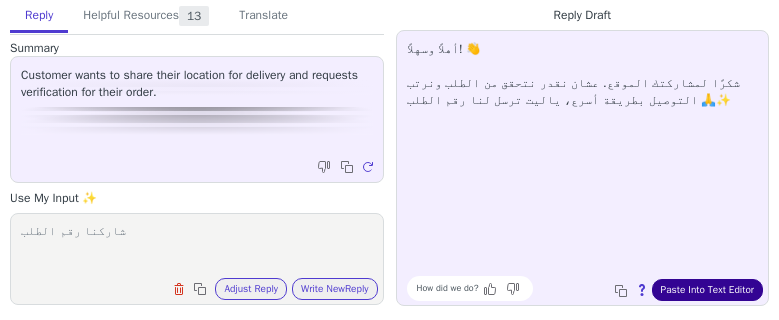 click on "Paste Into Text Editor" at bounding box center (707, 290) 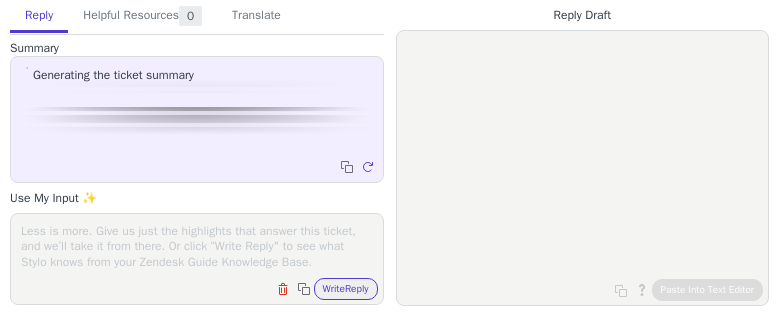 scroll, scrollTop: 0, scrollLeft: 0, axis: both 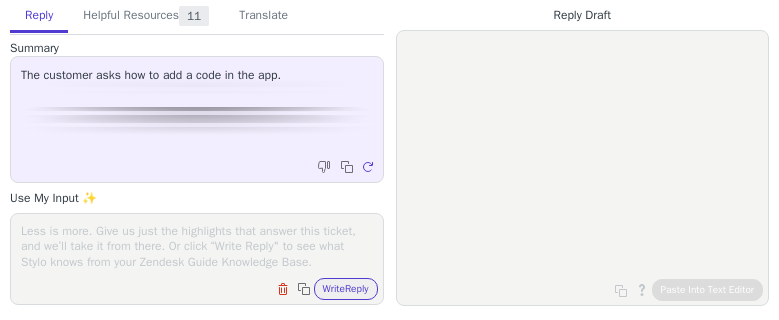 click at bounding box center [197, 246] 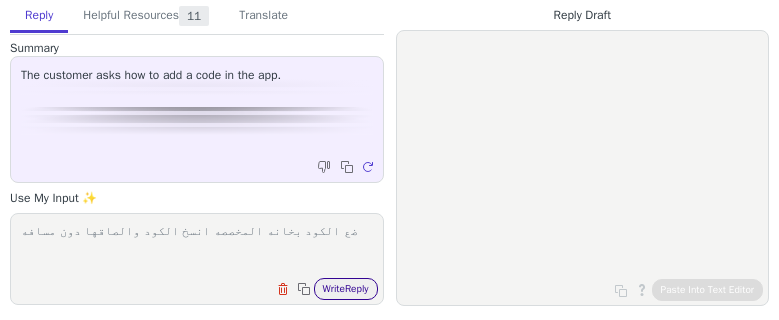 type on "ضع الكود بخانه المخصصه انسخ الكود والصاقها دون مسافه" 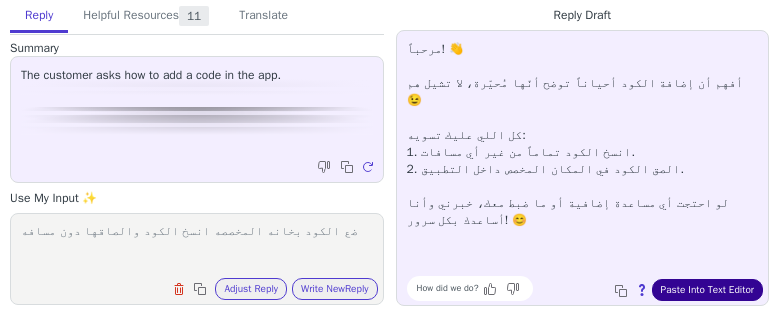 click on "Paste Into Text Editor" at bounding box center (707, 290) 